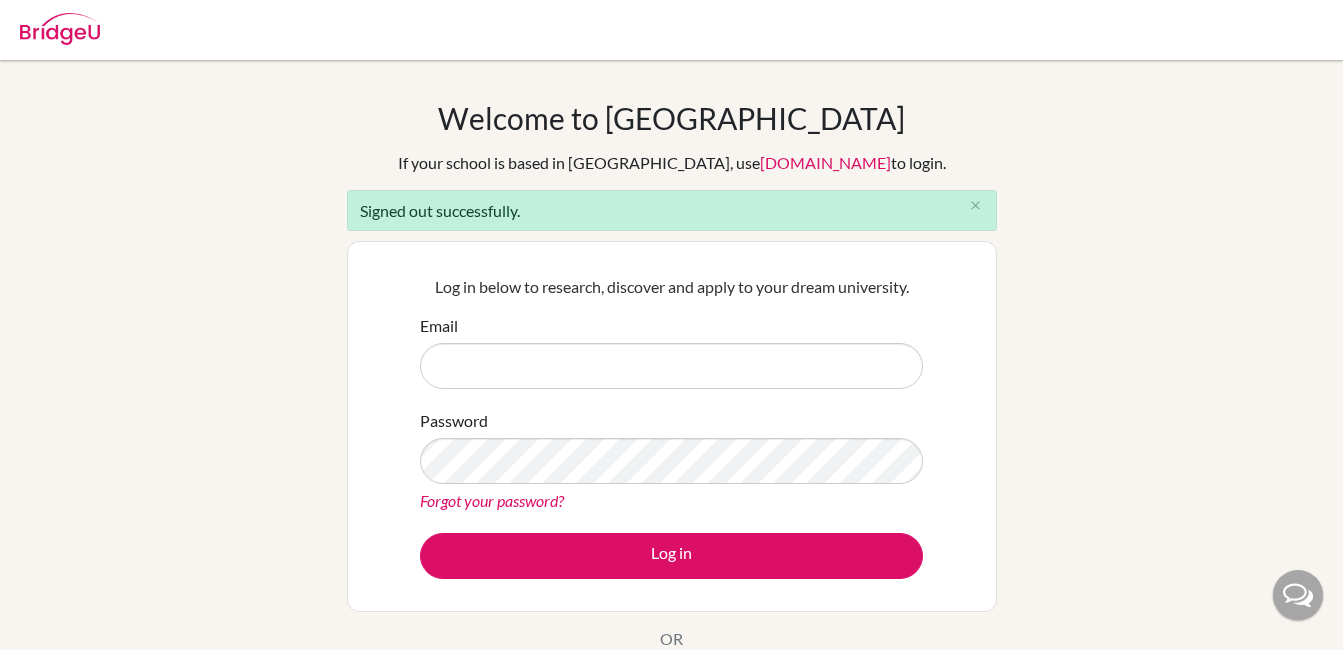 scroll, scrollTop: 0, scrollLeft: 0, axis: both 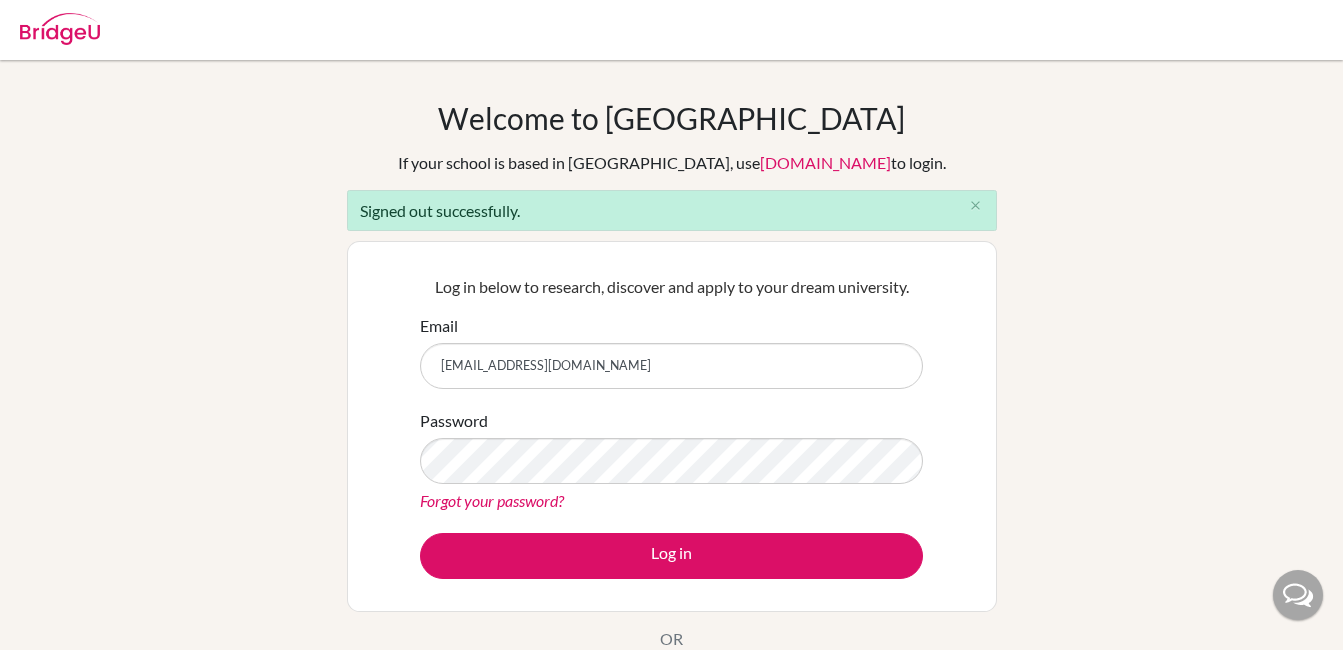 click on "nirupbohidar17@gmail.com" at bounding box center (671, 366) 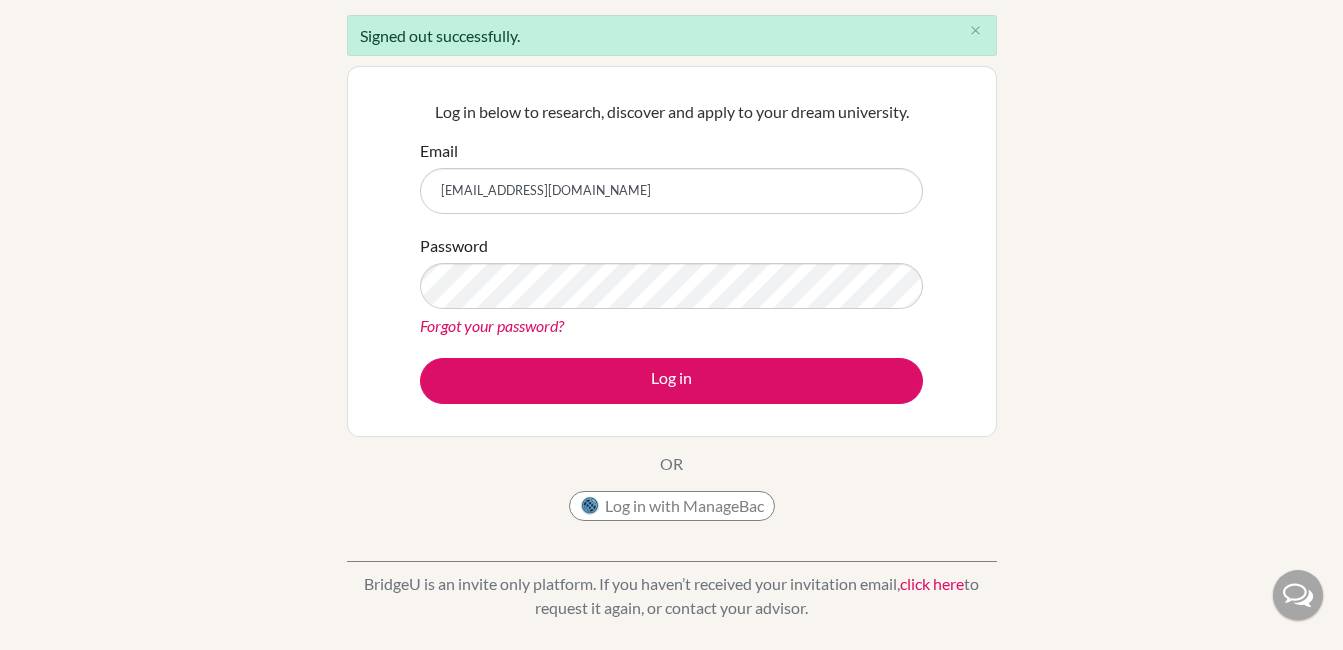 scroll, scrollTop: 200, scrollLeft: 0, axis: vertical 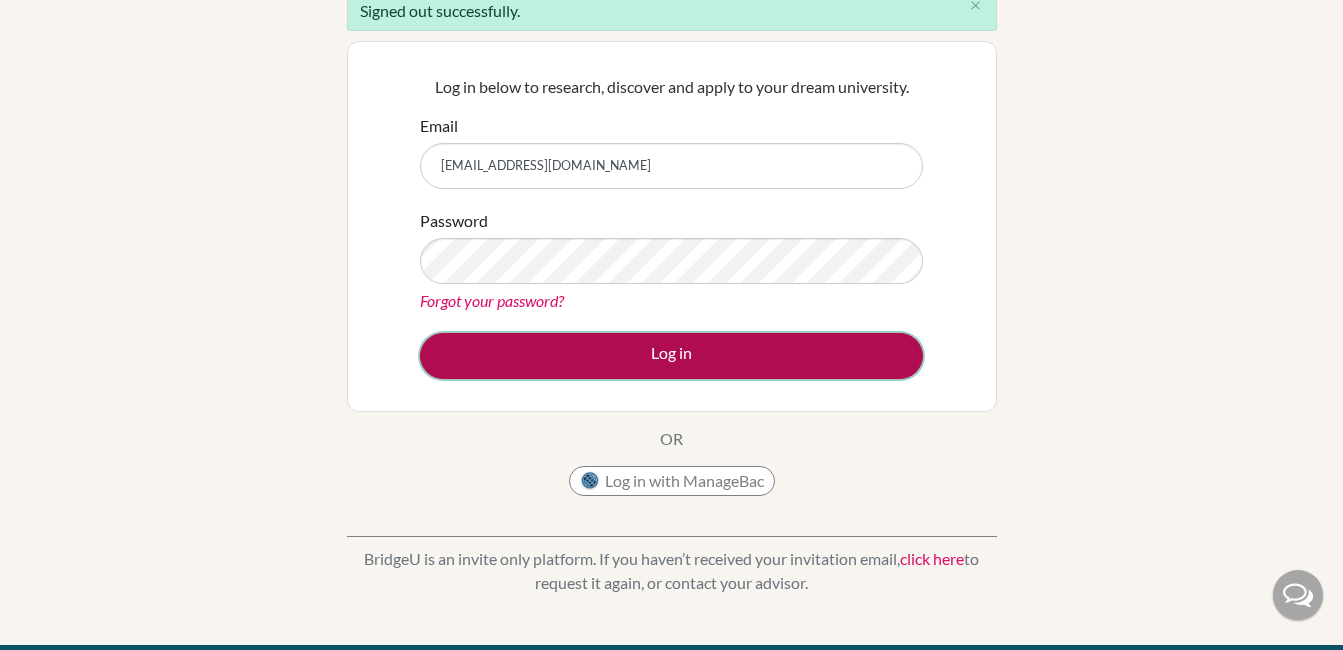 click on "Log in" at bounding box center (671, 356) 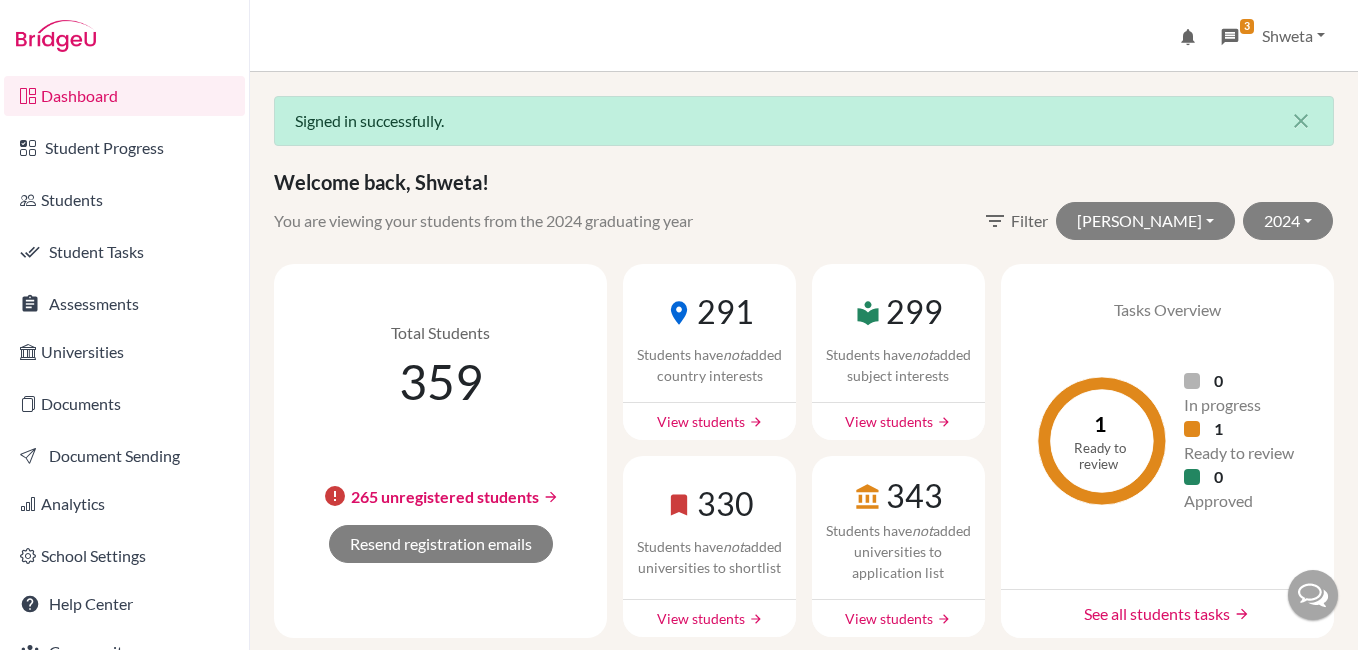 scroll, scrollTop: 0, scrollLeft: 0, axis: both 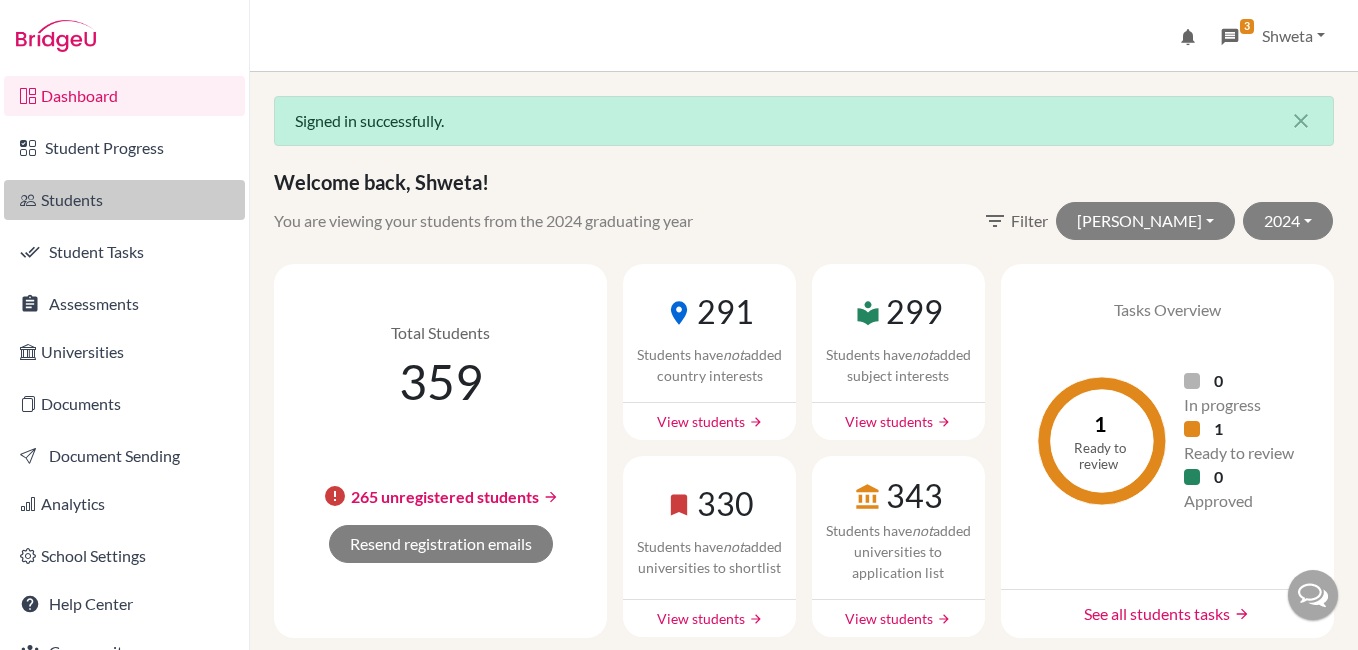 click on "Students" at bounding box center (124, 200) 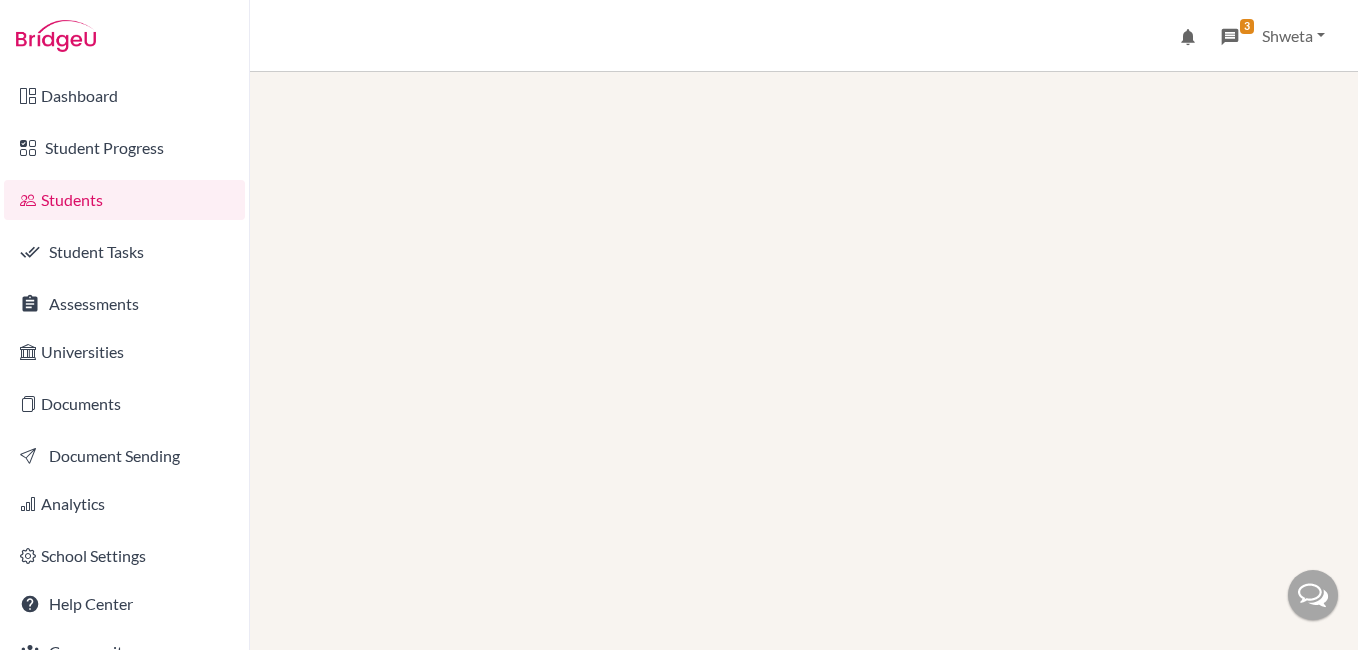 scroll, scrollTop: 0, scrollLeft: 0, axis: both 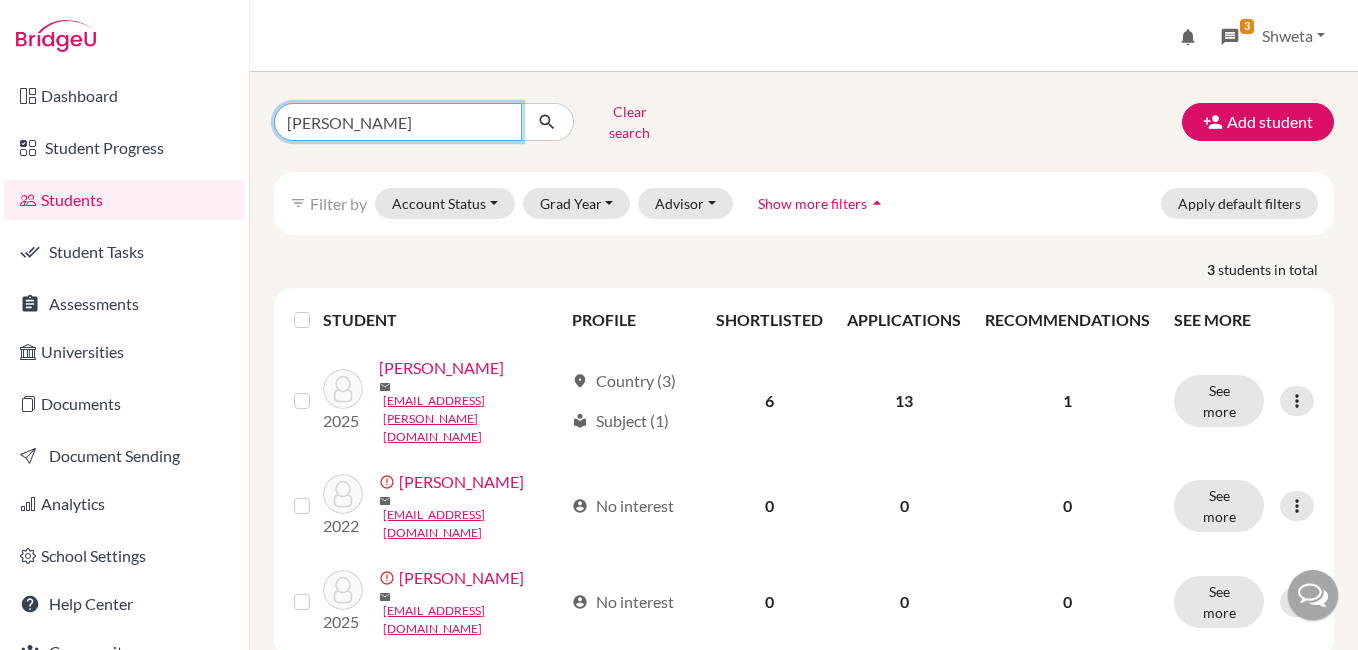 drag, startPoint x: 327, startPoint y: 124, endPoint x: 228, endPoint y: 118, distance: 99.18165 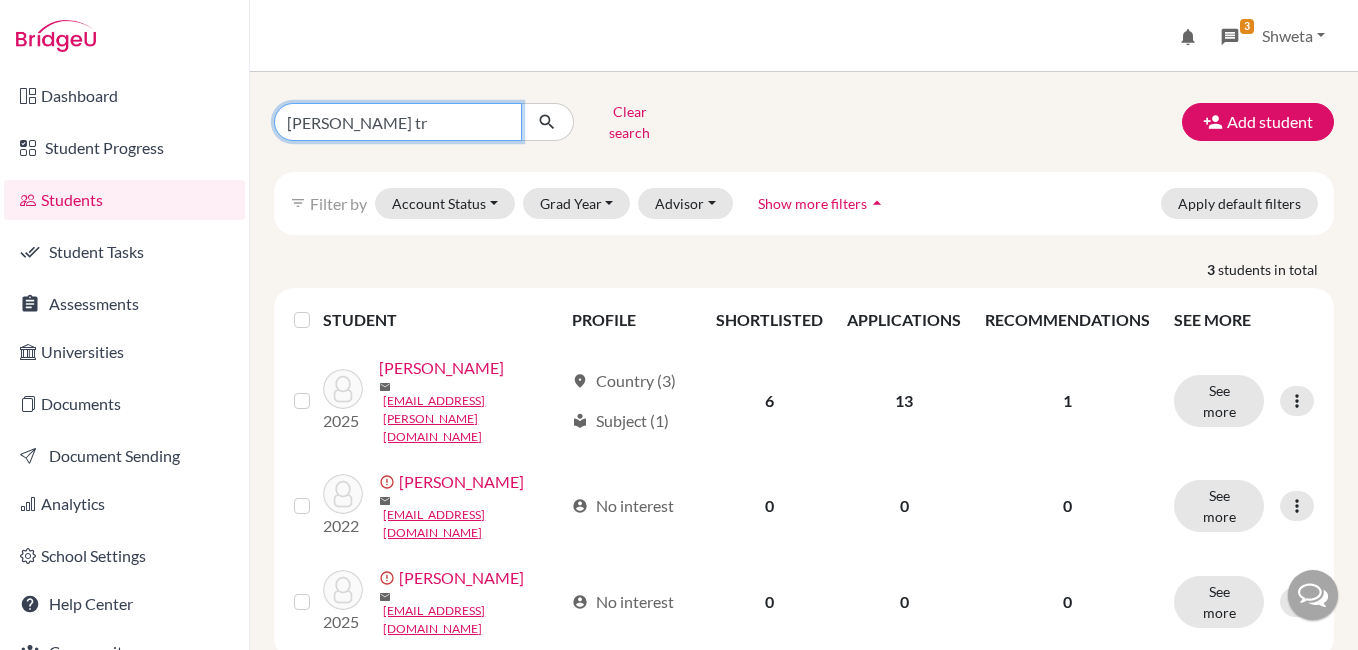 drag, startPoint x: 328, startPoint y: 113, endPoint x: 424, endPoint y: 114, distance: 96.00521 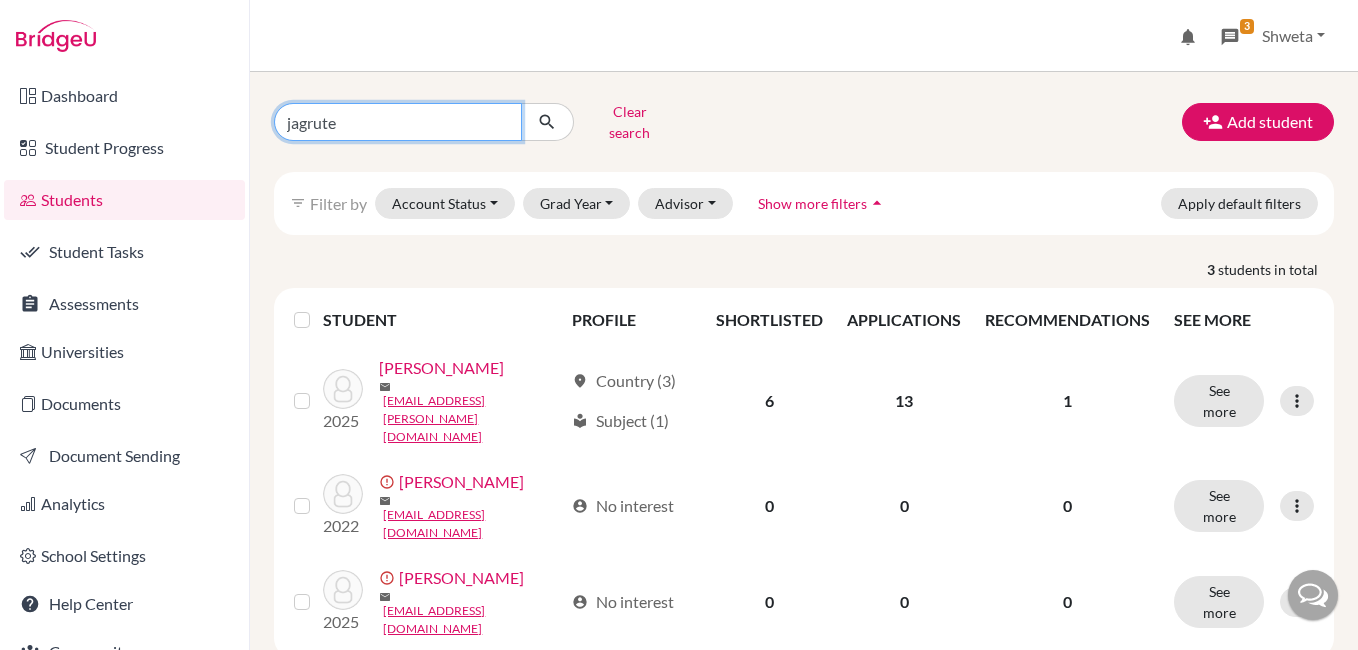 type on "jagrutee" 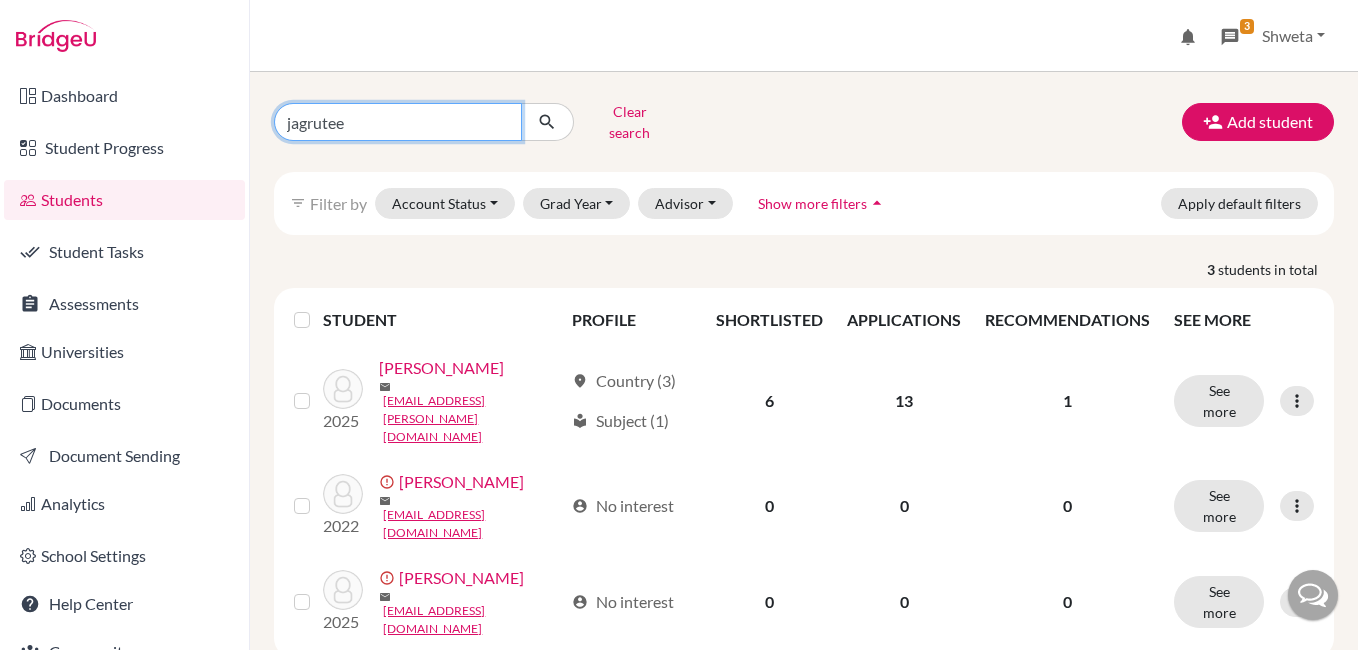 click at bounding box center [547, 122] 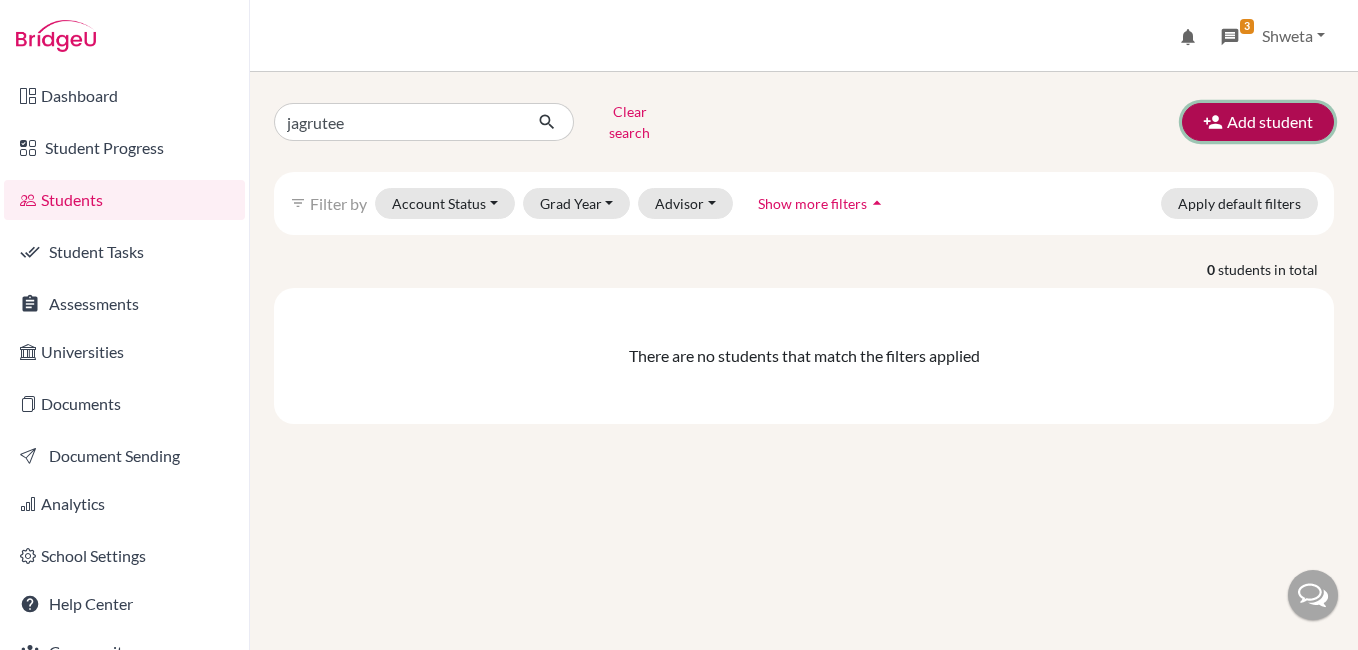 click on "Add student" at bounding box center [1258, 122] 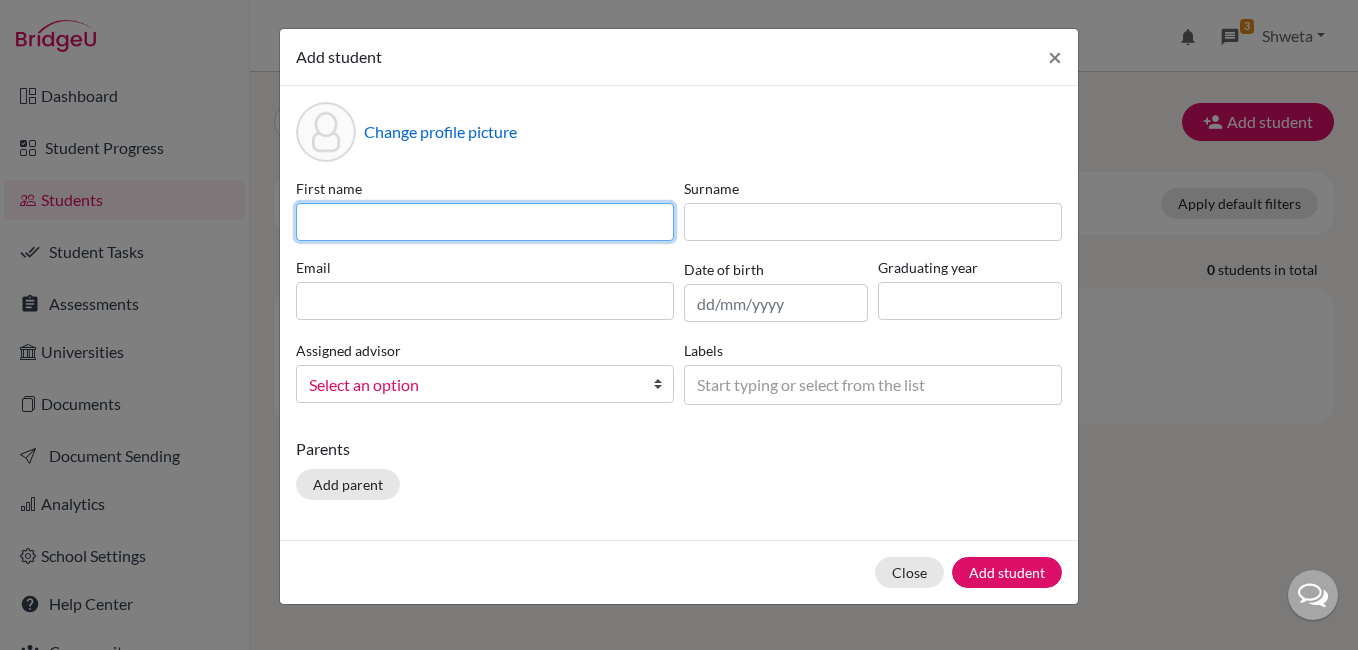 click at bounding box center (485, 222) 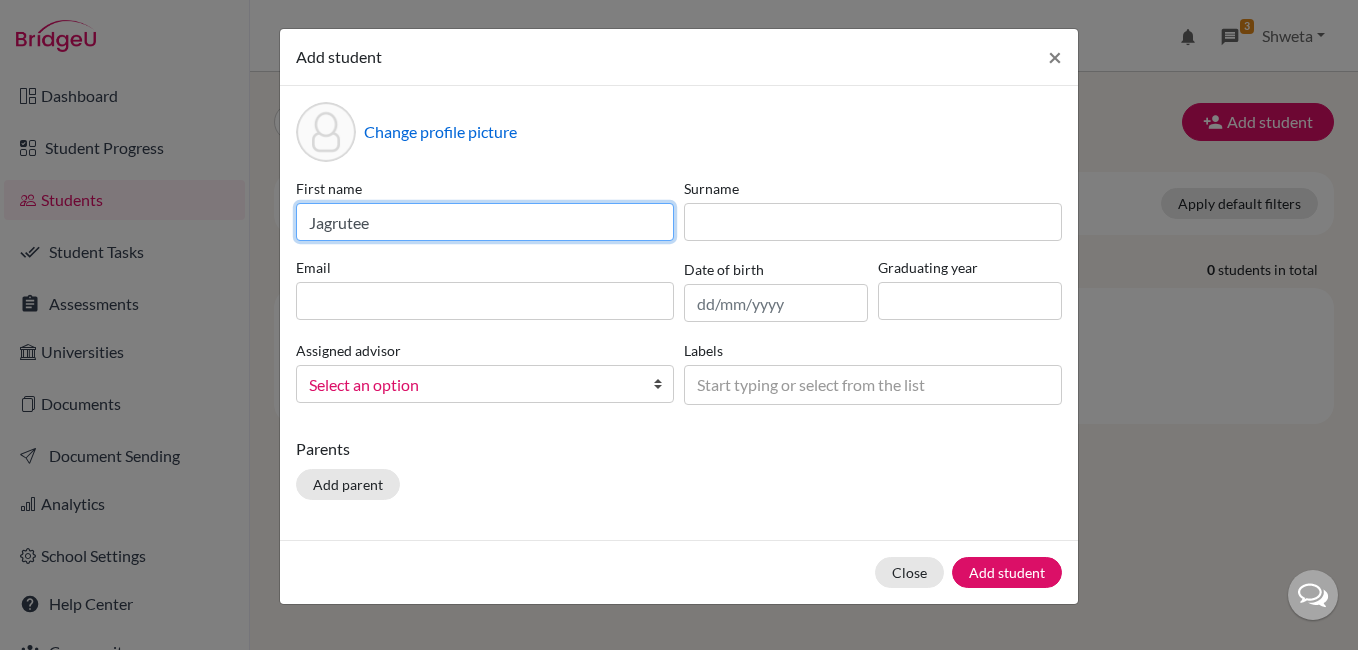 type on "Jagrutee" 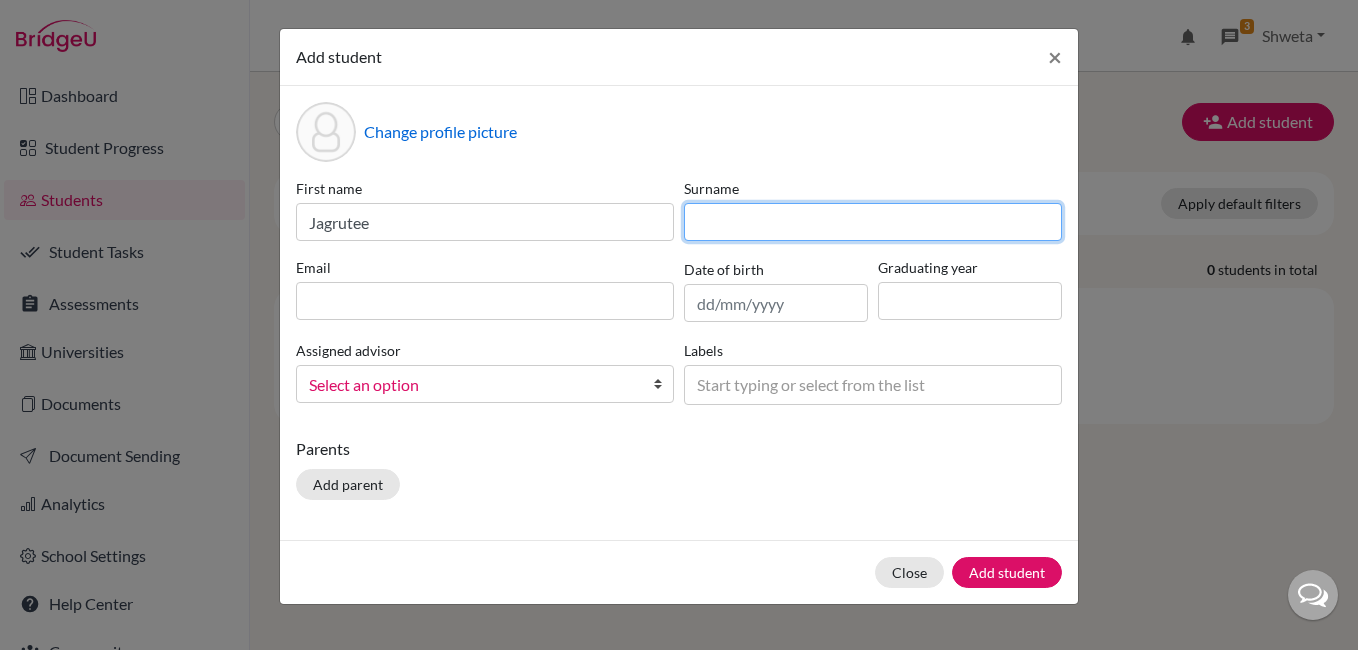 click at bounding box center [873, 222] 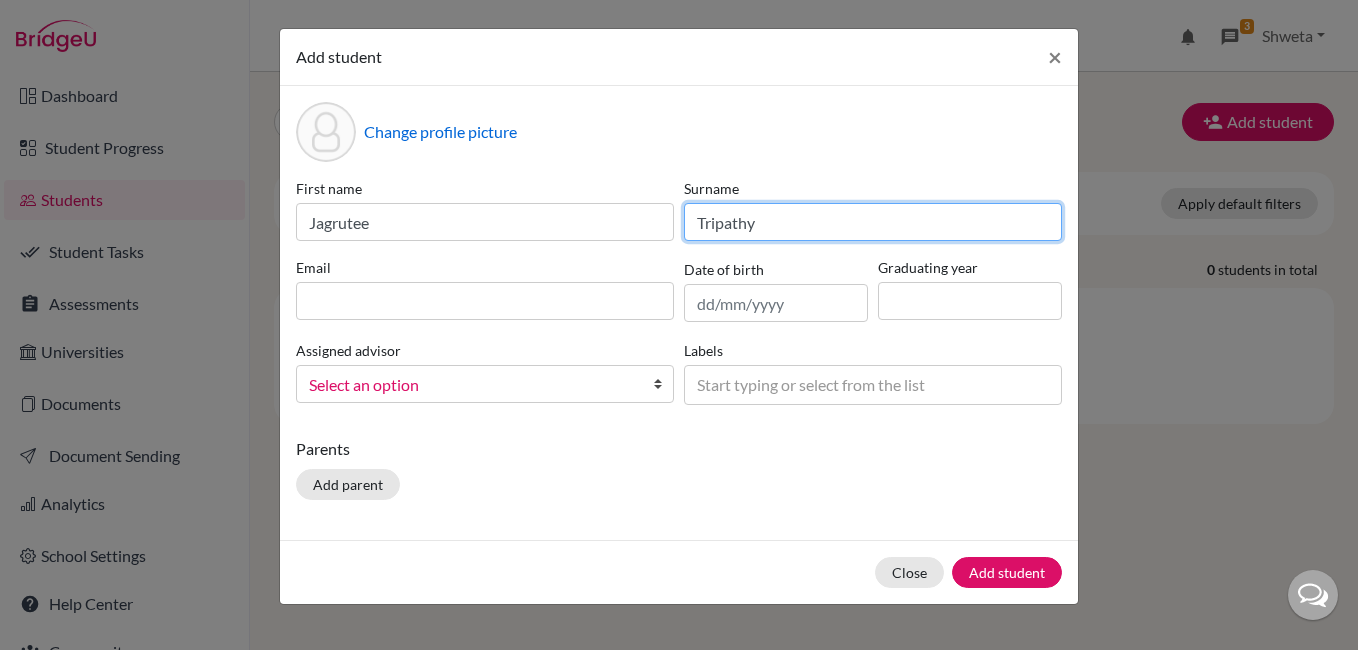 type on "Tripathy" 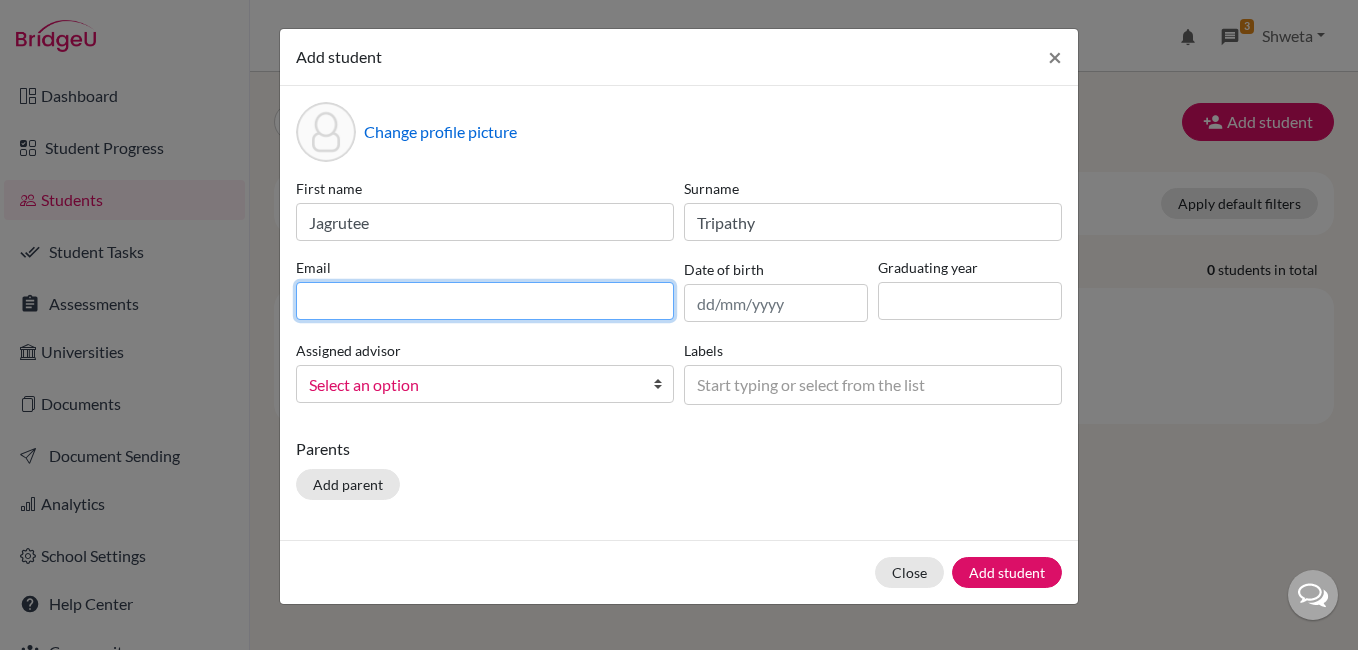 click at bounding box center [485, 301] 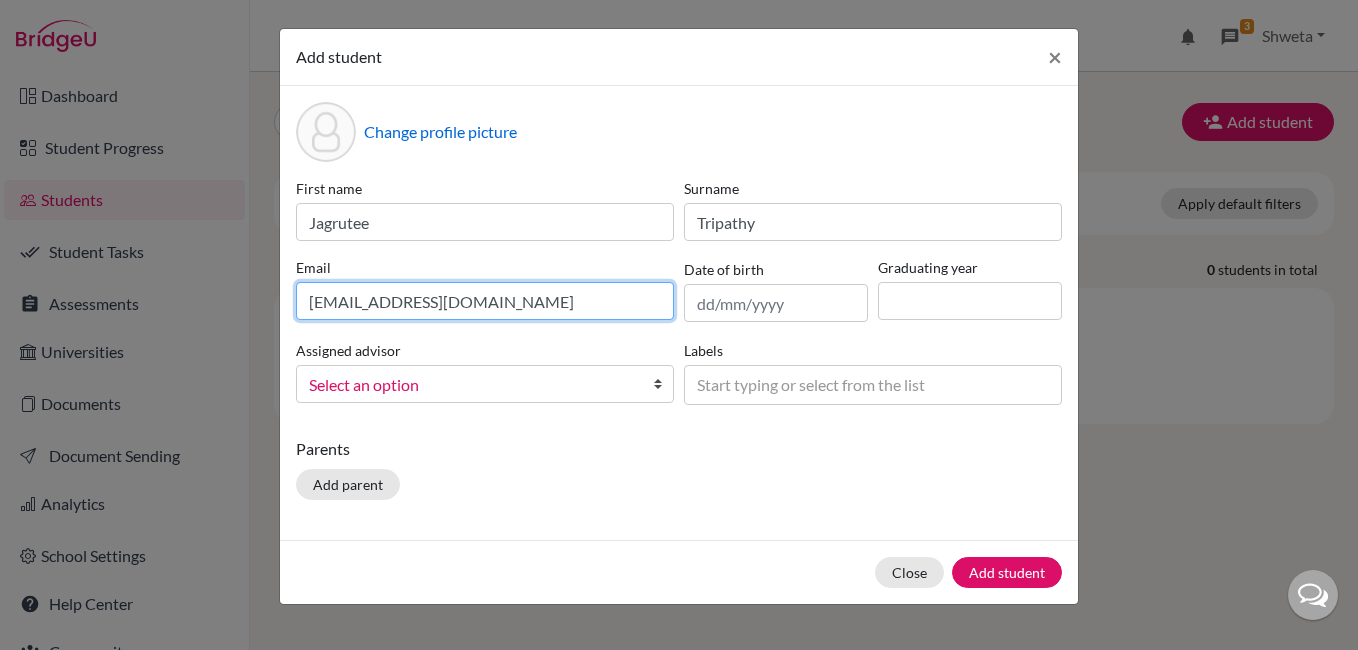 type on "jagruteetripathy10@gmail.com" 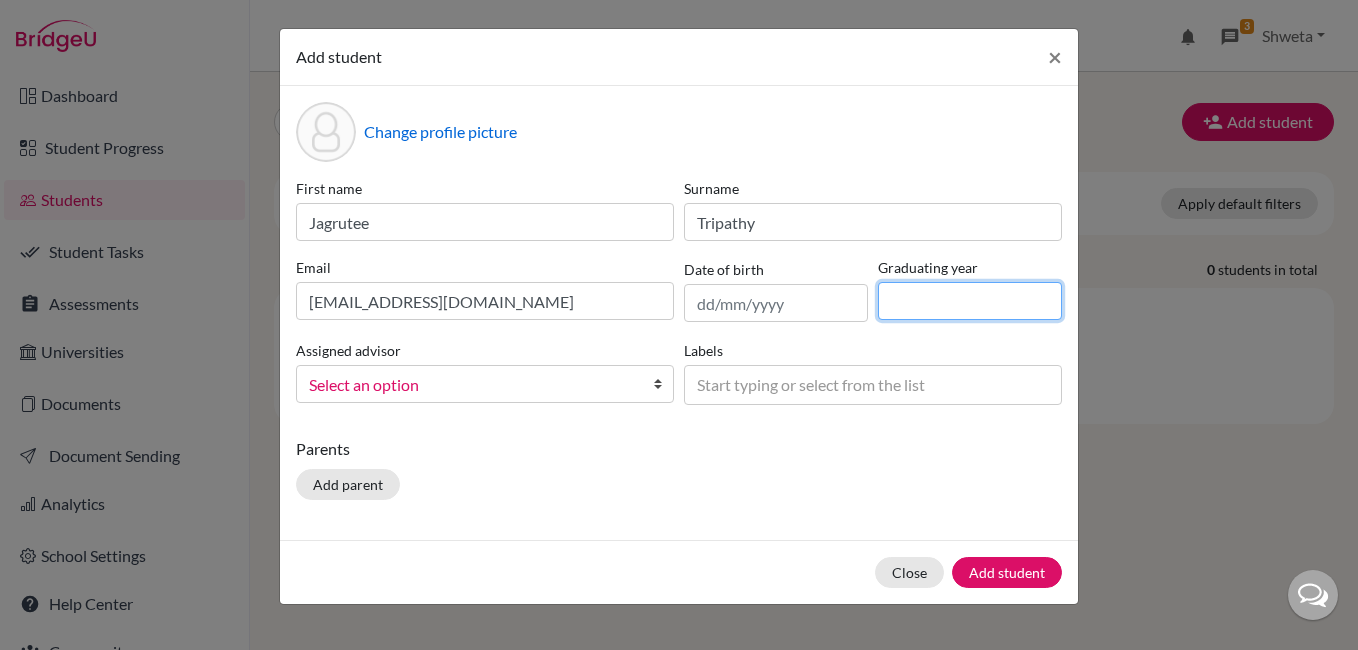 click at bounding box center (970, 301) 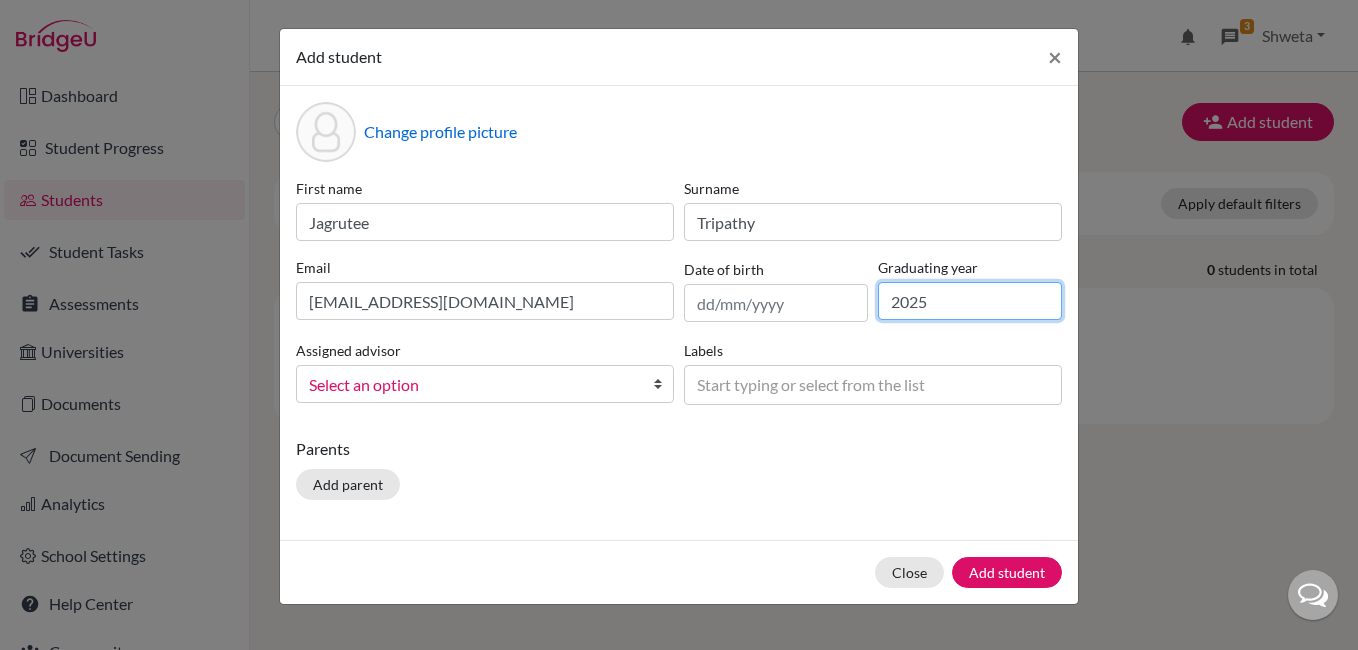 type on "2025" 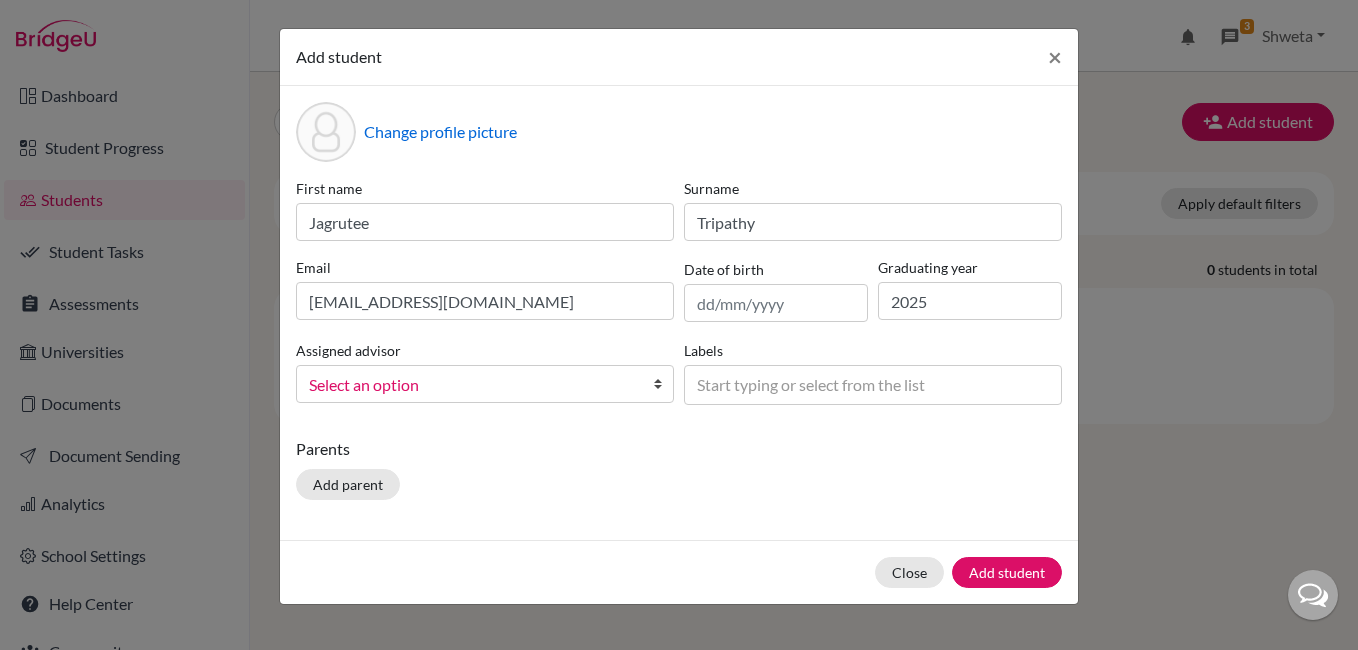 click on "Select an option" at bounding box center [472, 385] 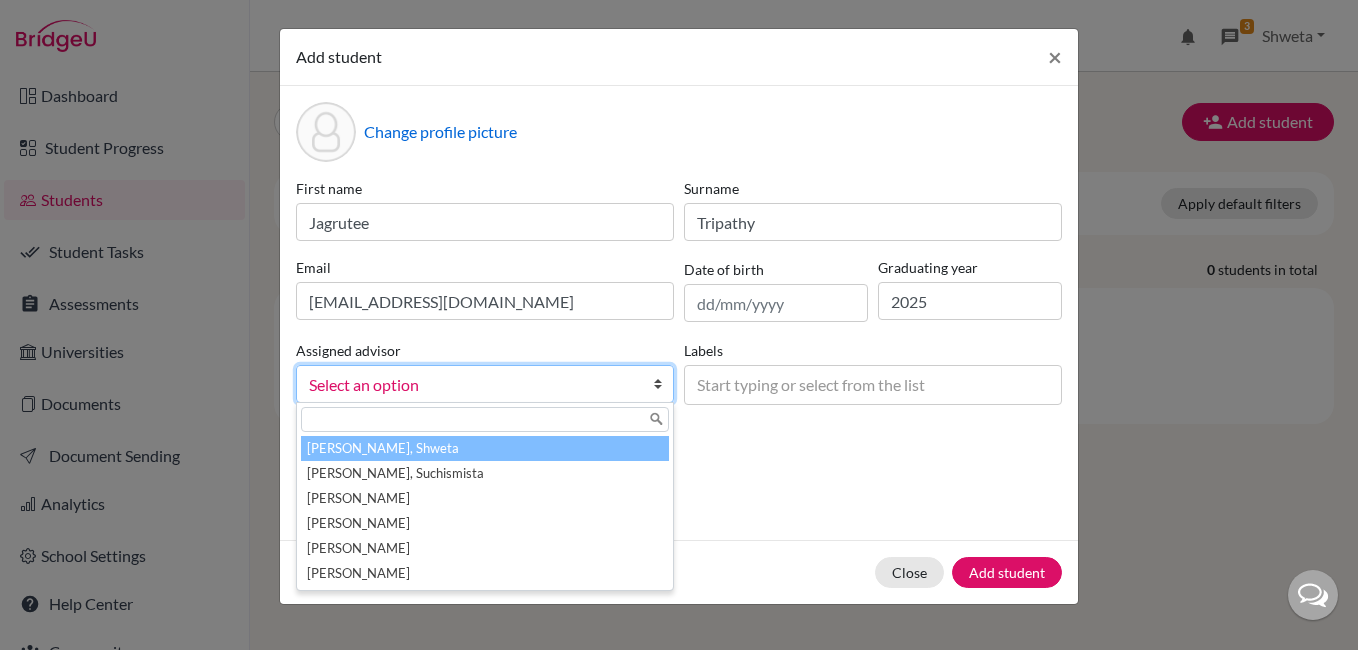 click on "Chhotray, Shweta" at bounding box center (485, 448) 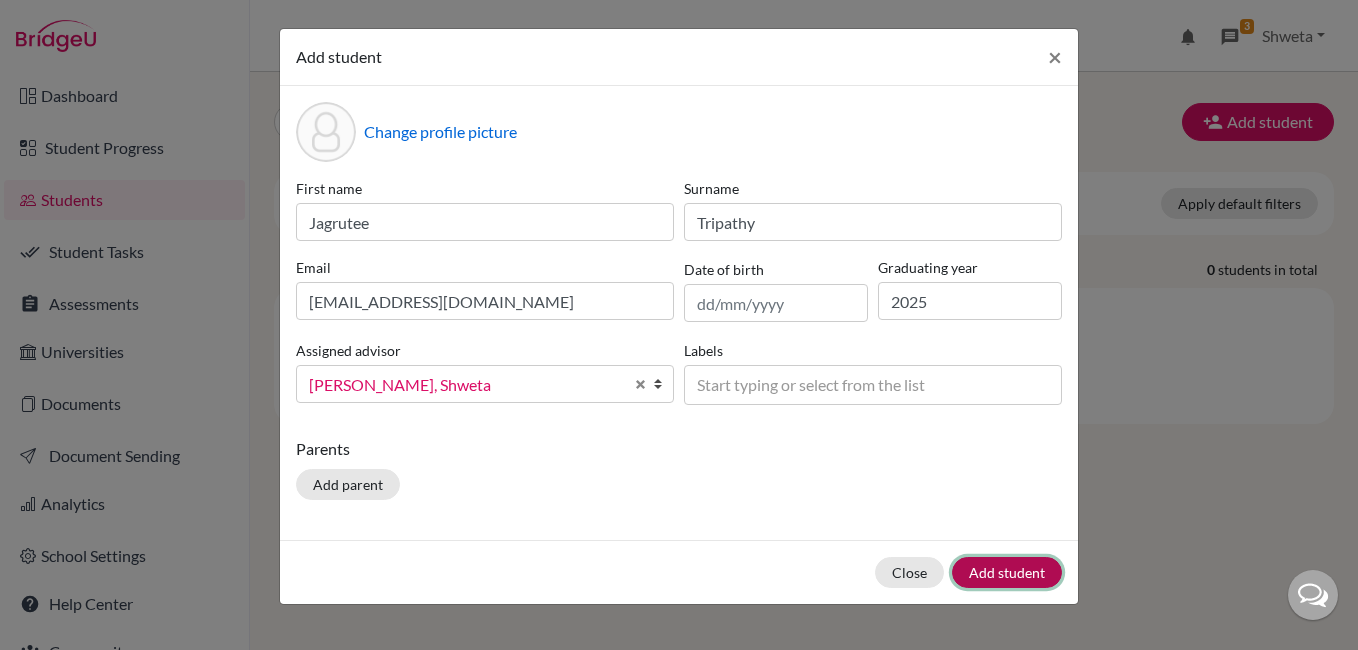 click on "Add student" at bounding box center (1007, 572) 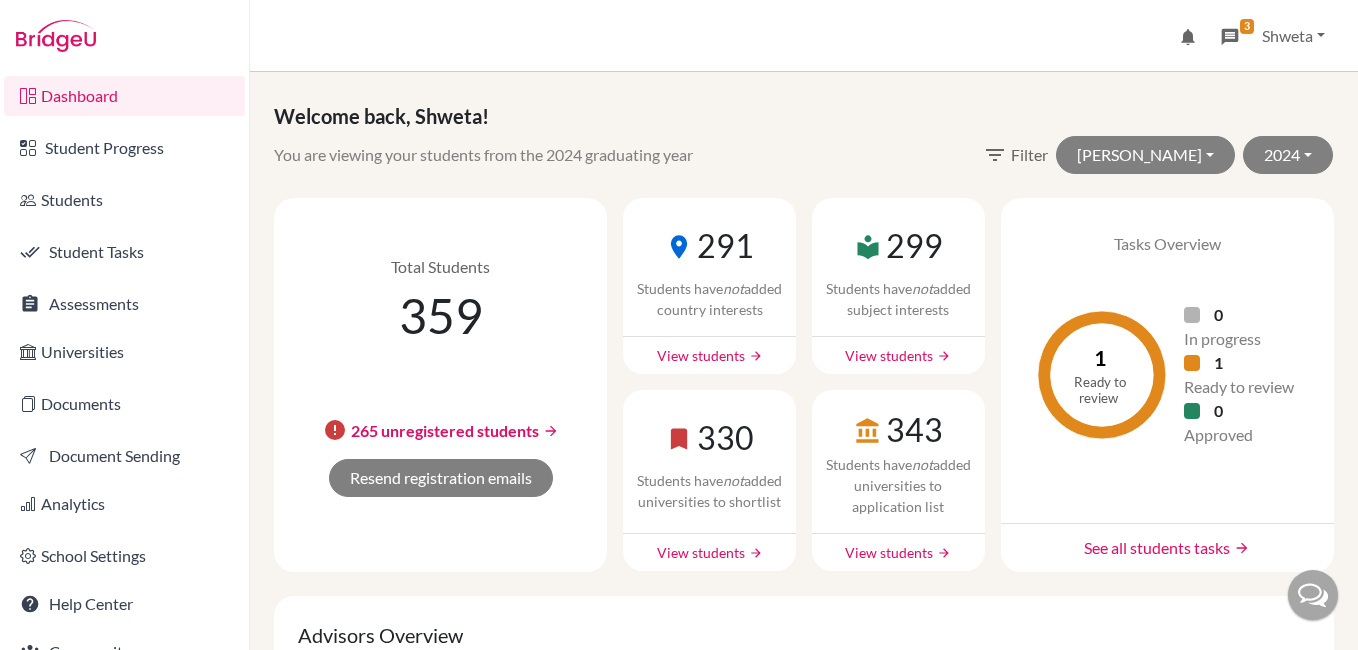 scroll, scrollTop: 0, scrollLeft: 0, axis: both 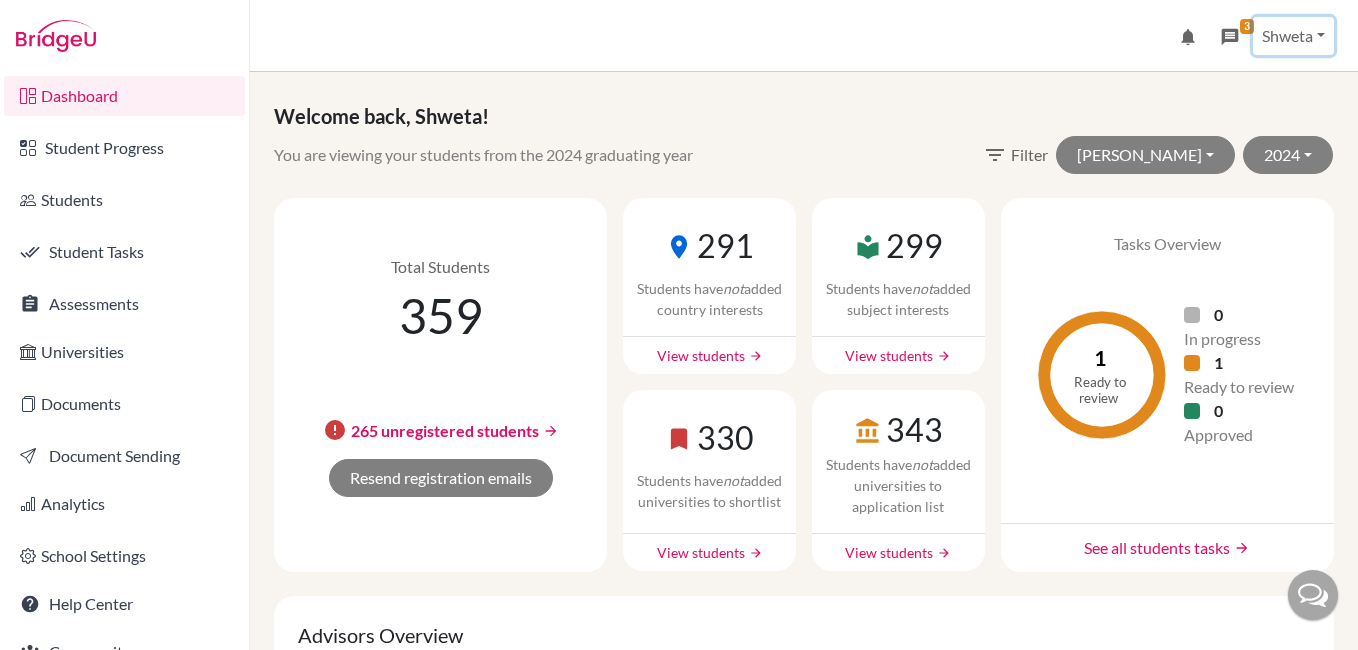 click on "Shweta" at bounding box center (1293, 36) 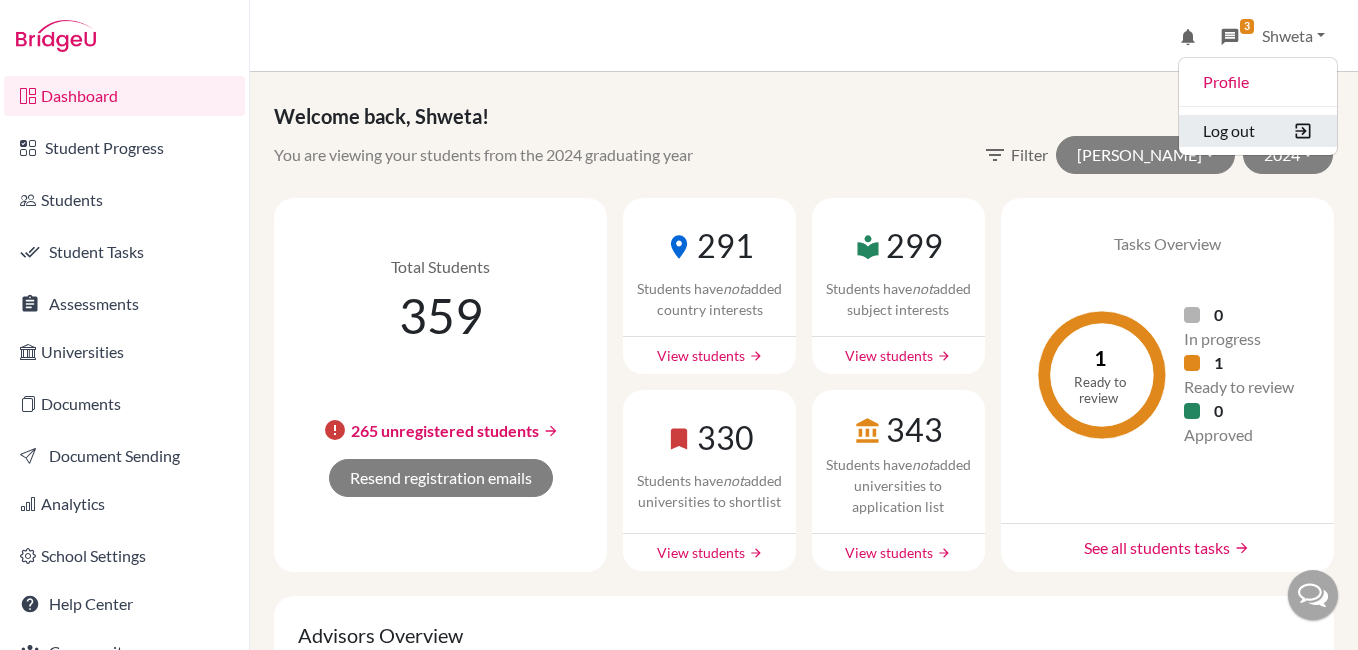 click on "Log out" at bounding box center (1258, 131) 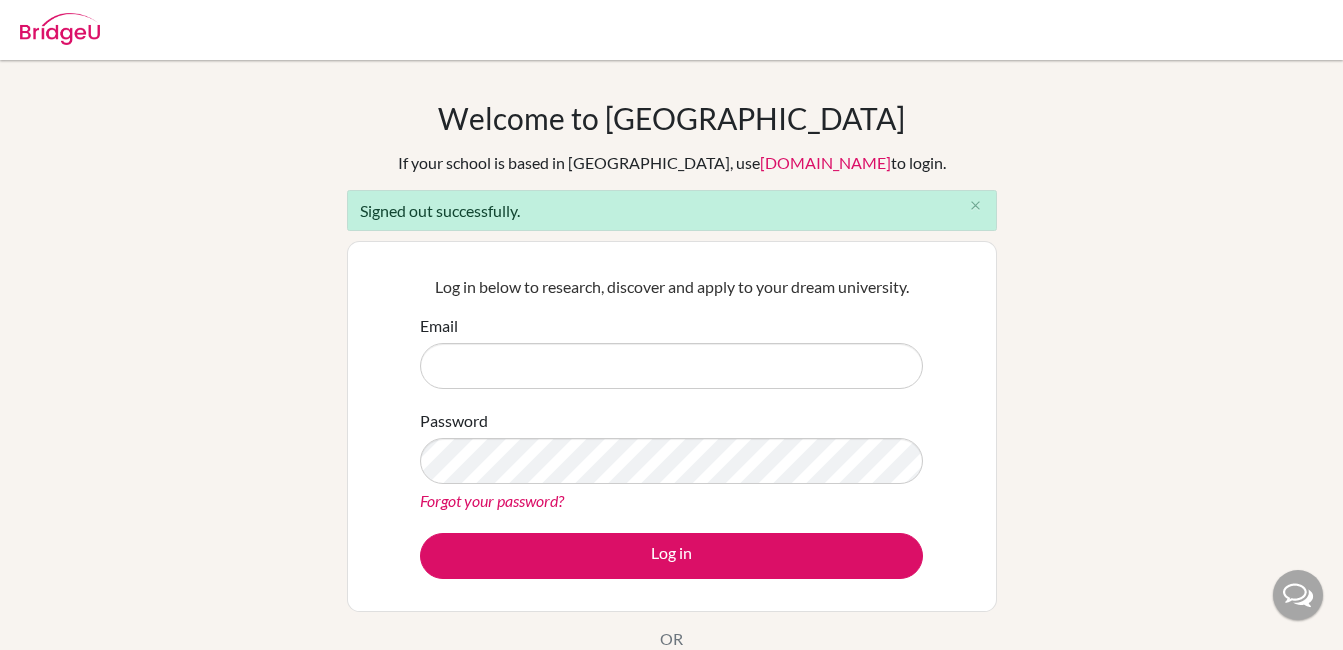 scroll, scrollTop: 0, scrollLeft: 0, axis: both 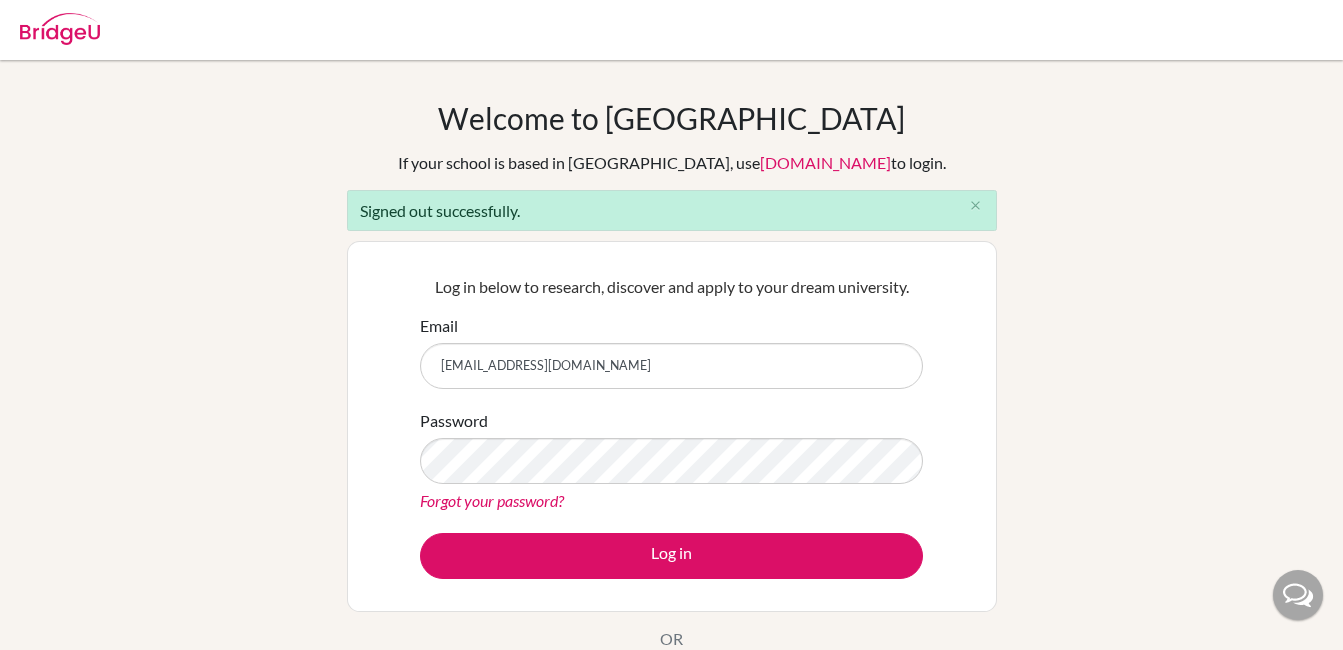 click on "[EMAIL_ADDRESS][DOMAIN_NAME]" at bounding box center [671, 366] 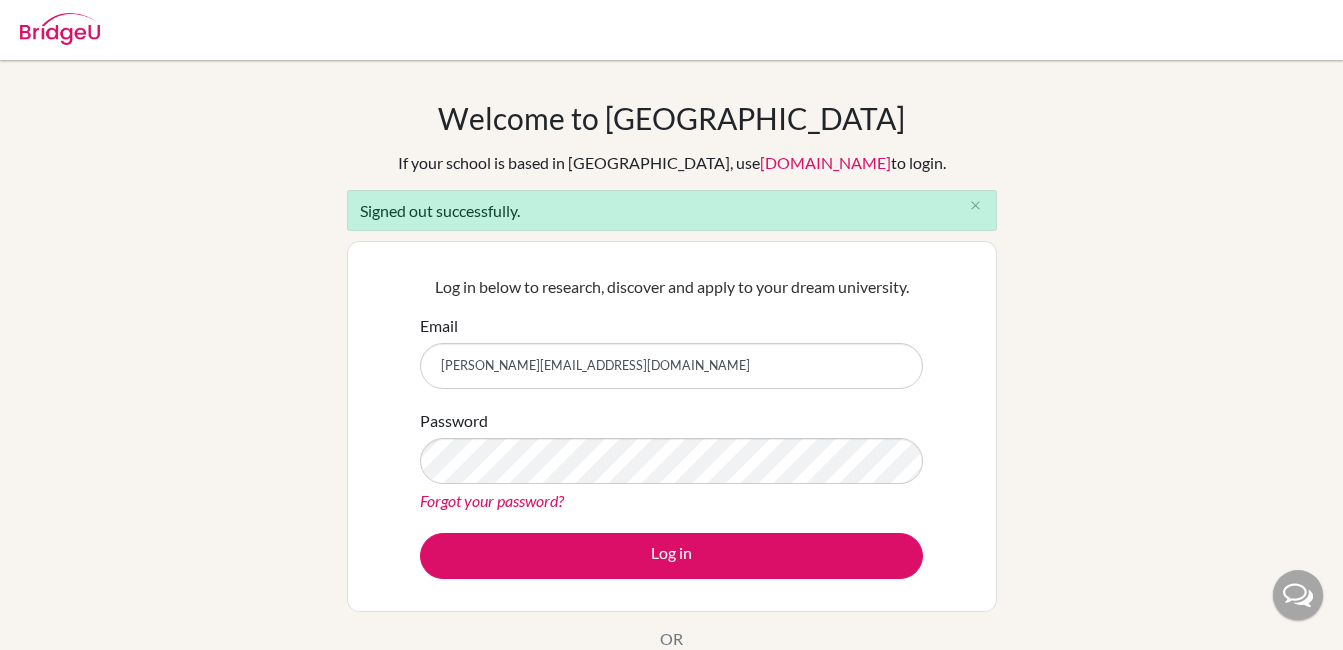 scroll, scrollTop: 0, scrollLeft: 0, axis: both 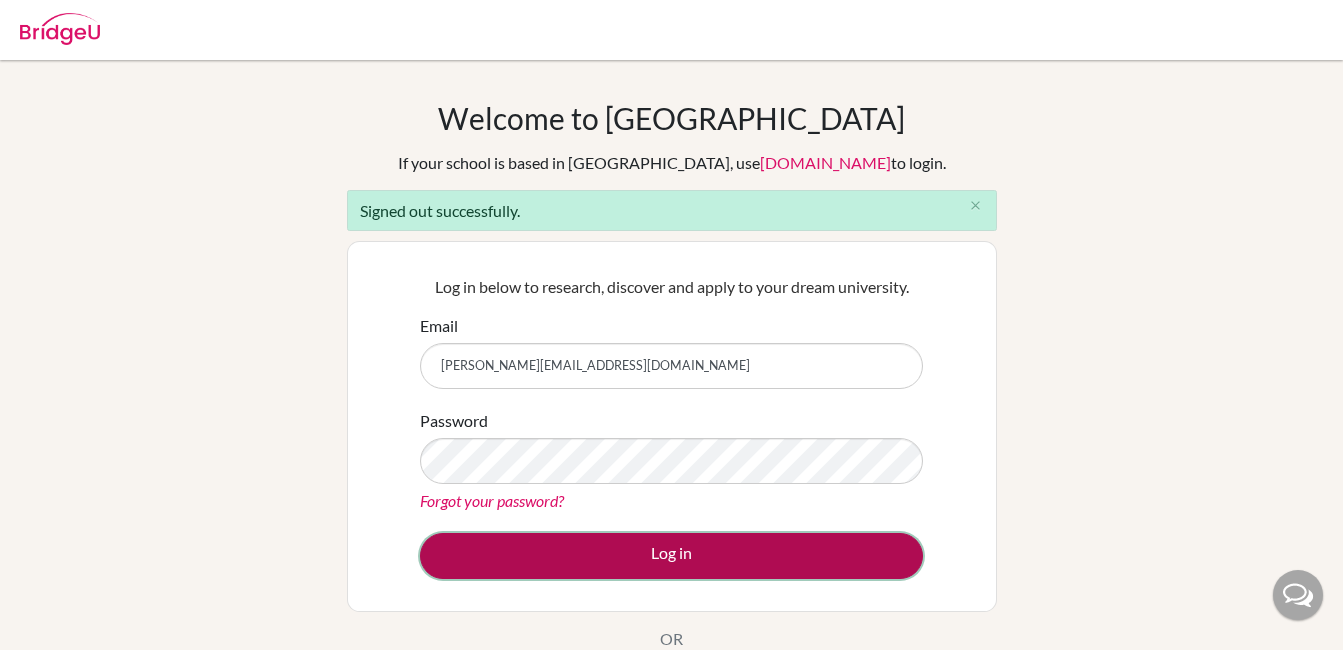 click on "Log in" at bounding box center (671, 556) 